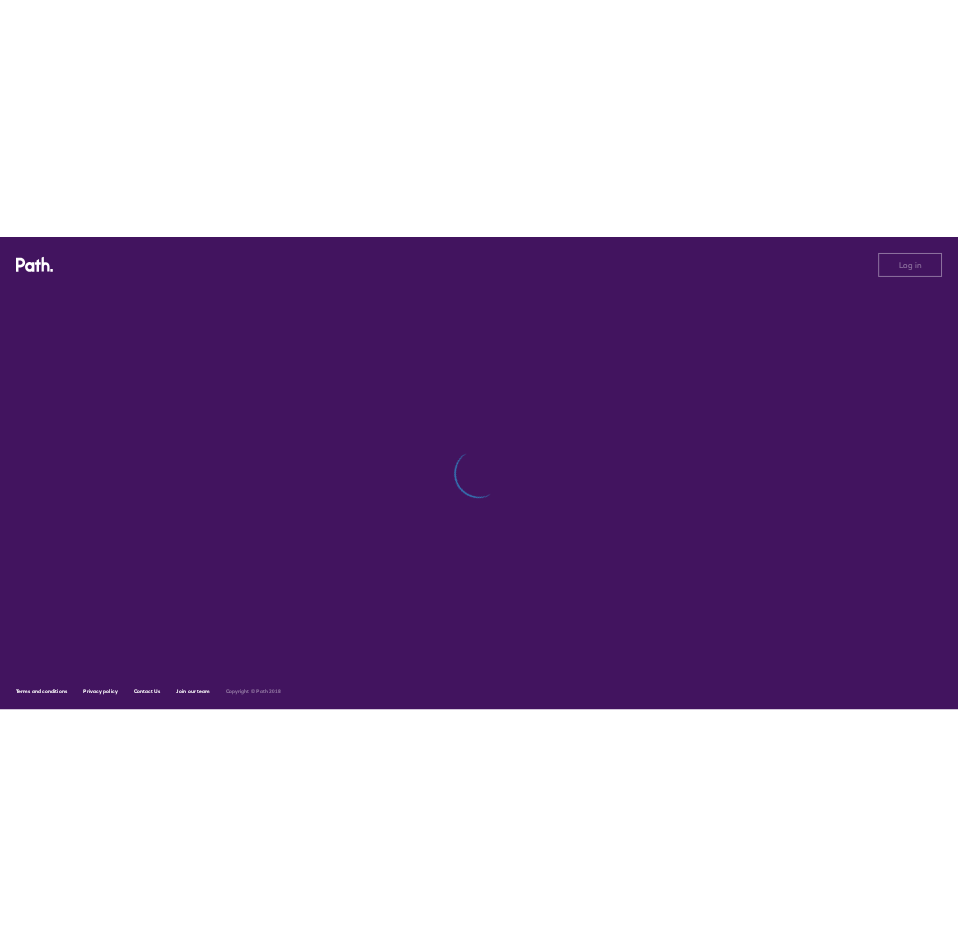 scroll, scrollTop: 0, scrollLeft: 0, axis: both 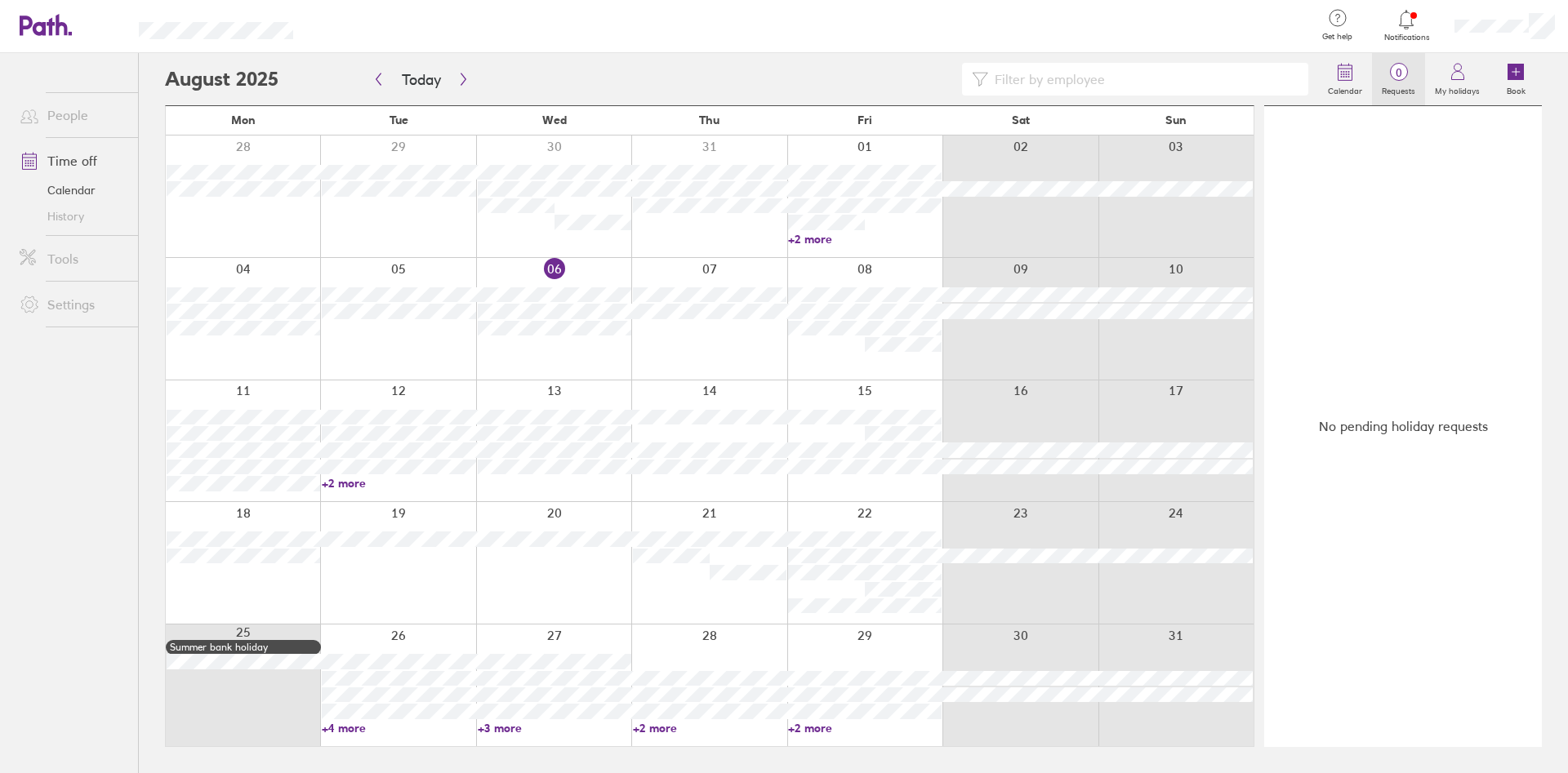 click on "0" at bounding box center [1398, 73] 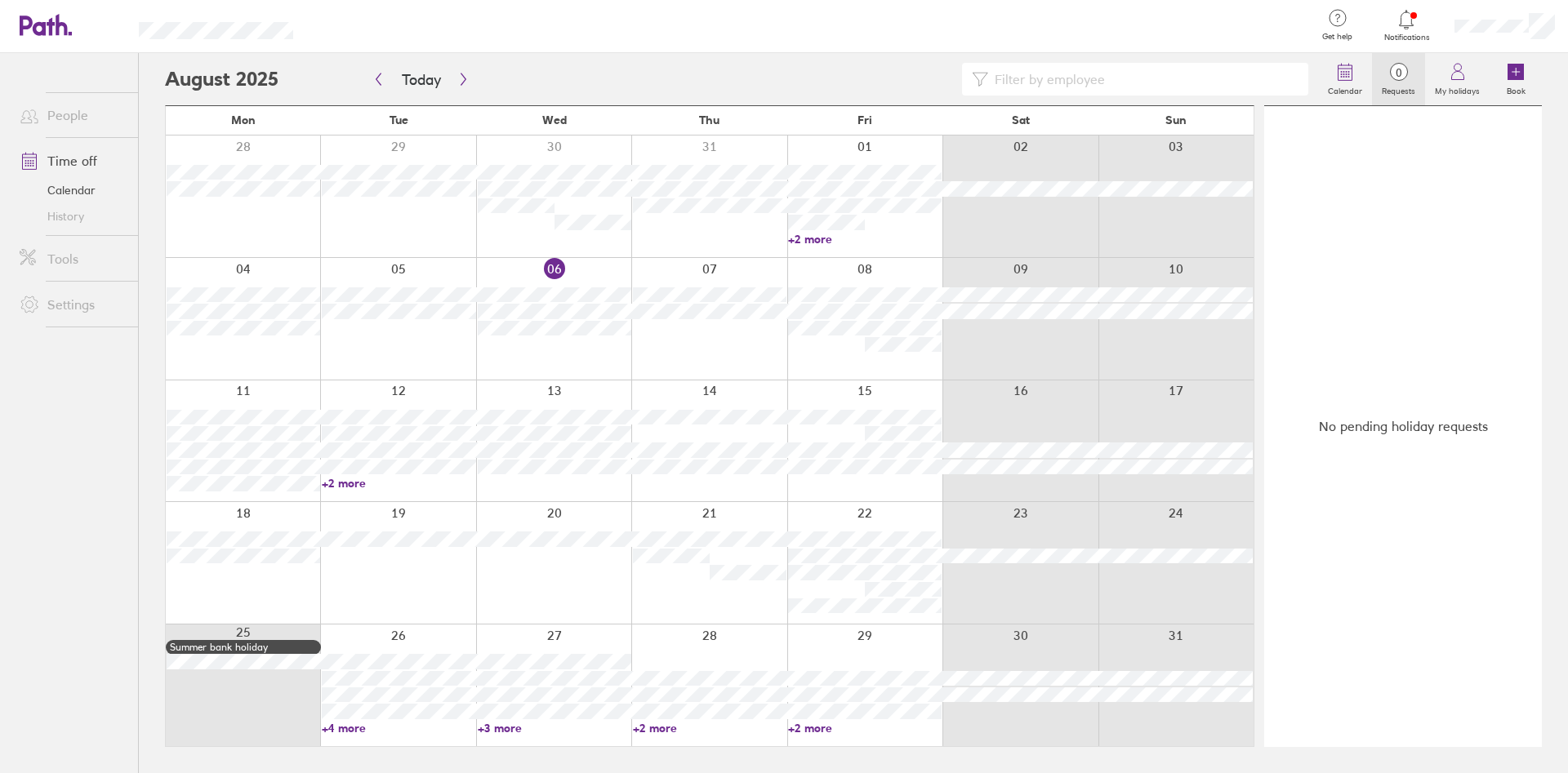 click at bounding box center (1406, 20) 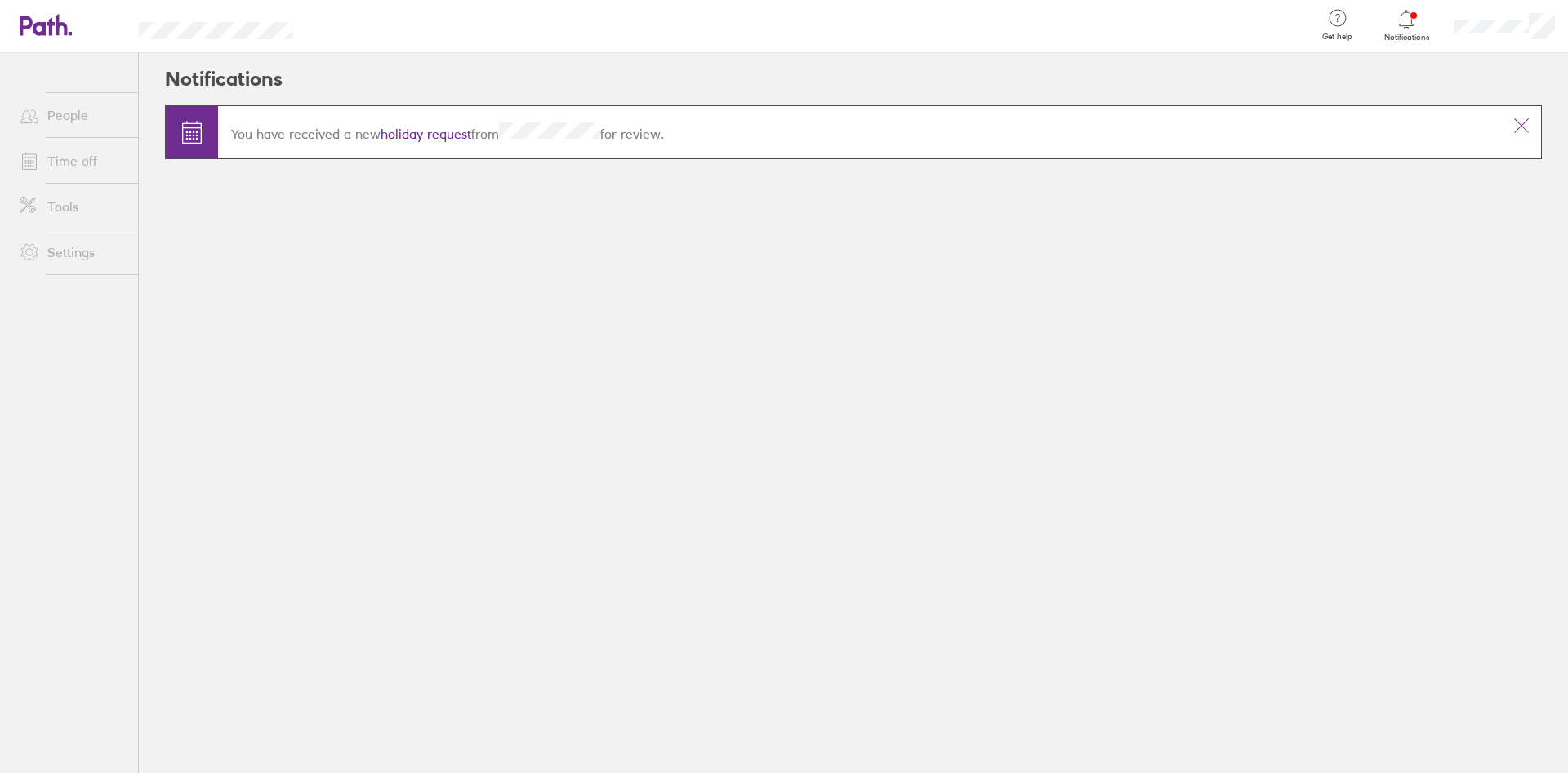 click on "holiday request" at bounding box center (425, 134) 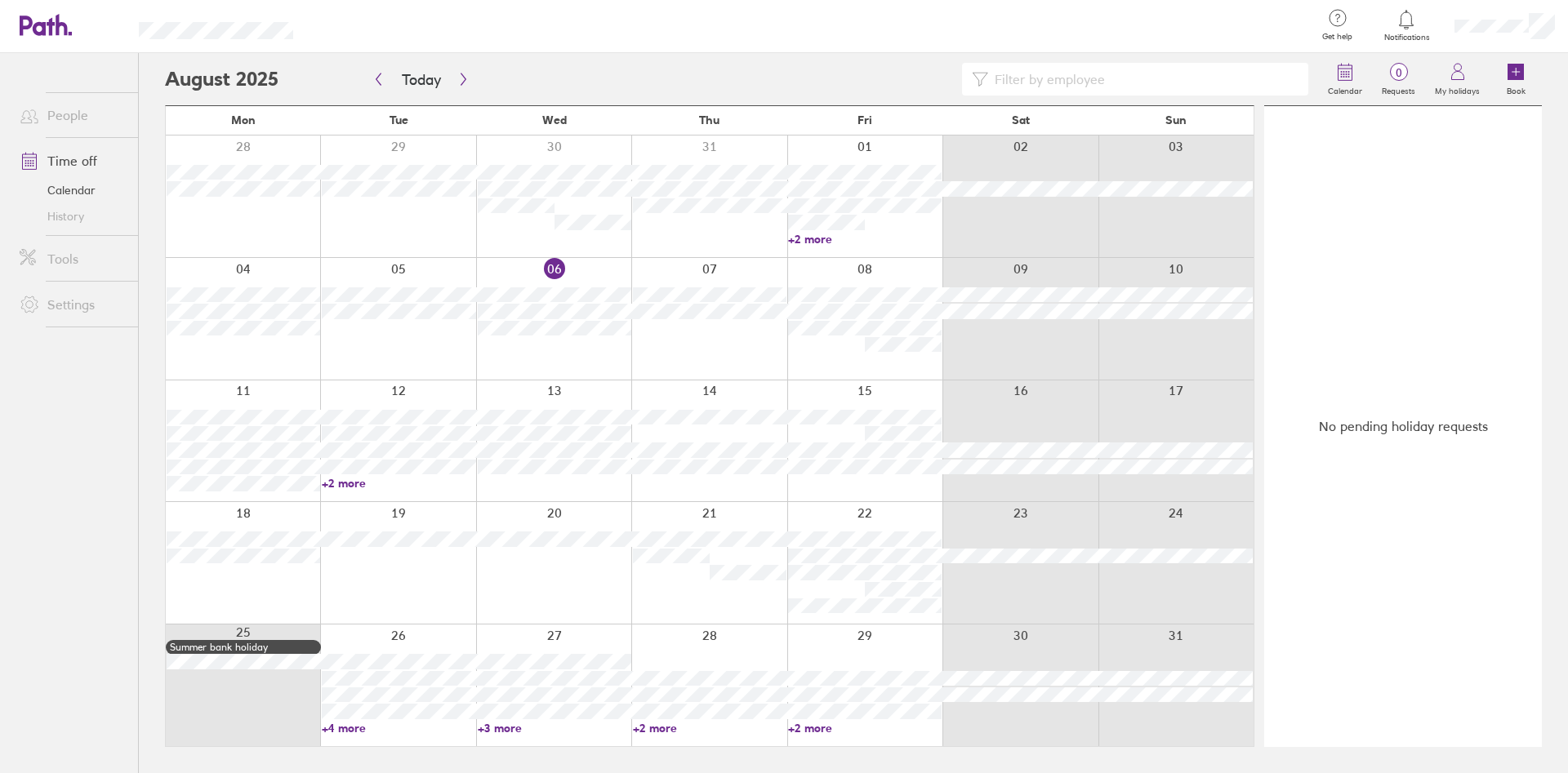 click 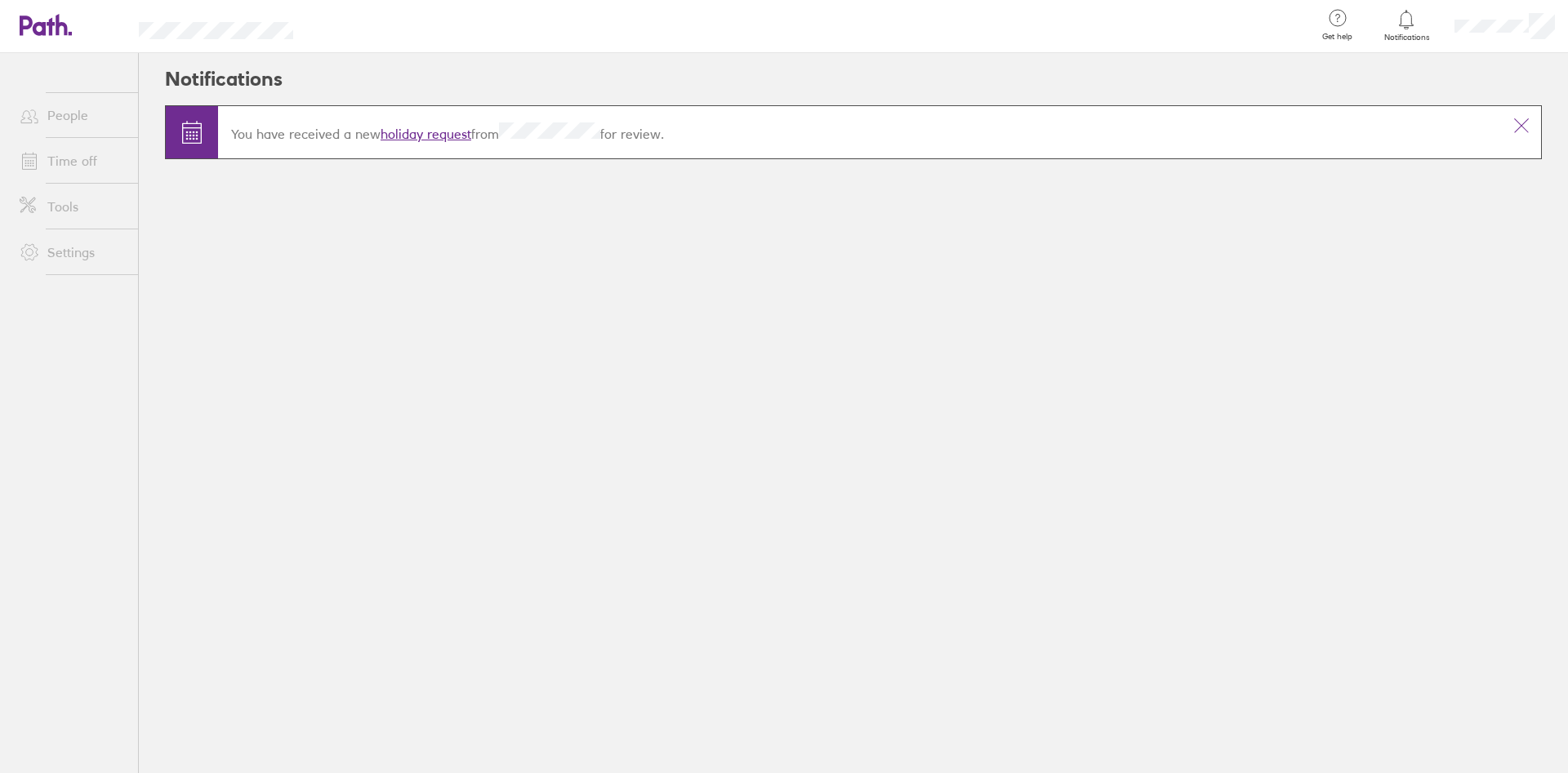 click on "holiday request" at bounding box center (425, 134) 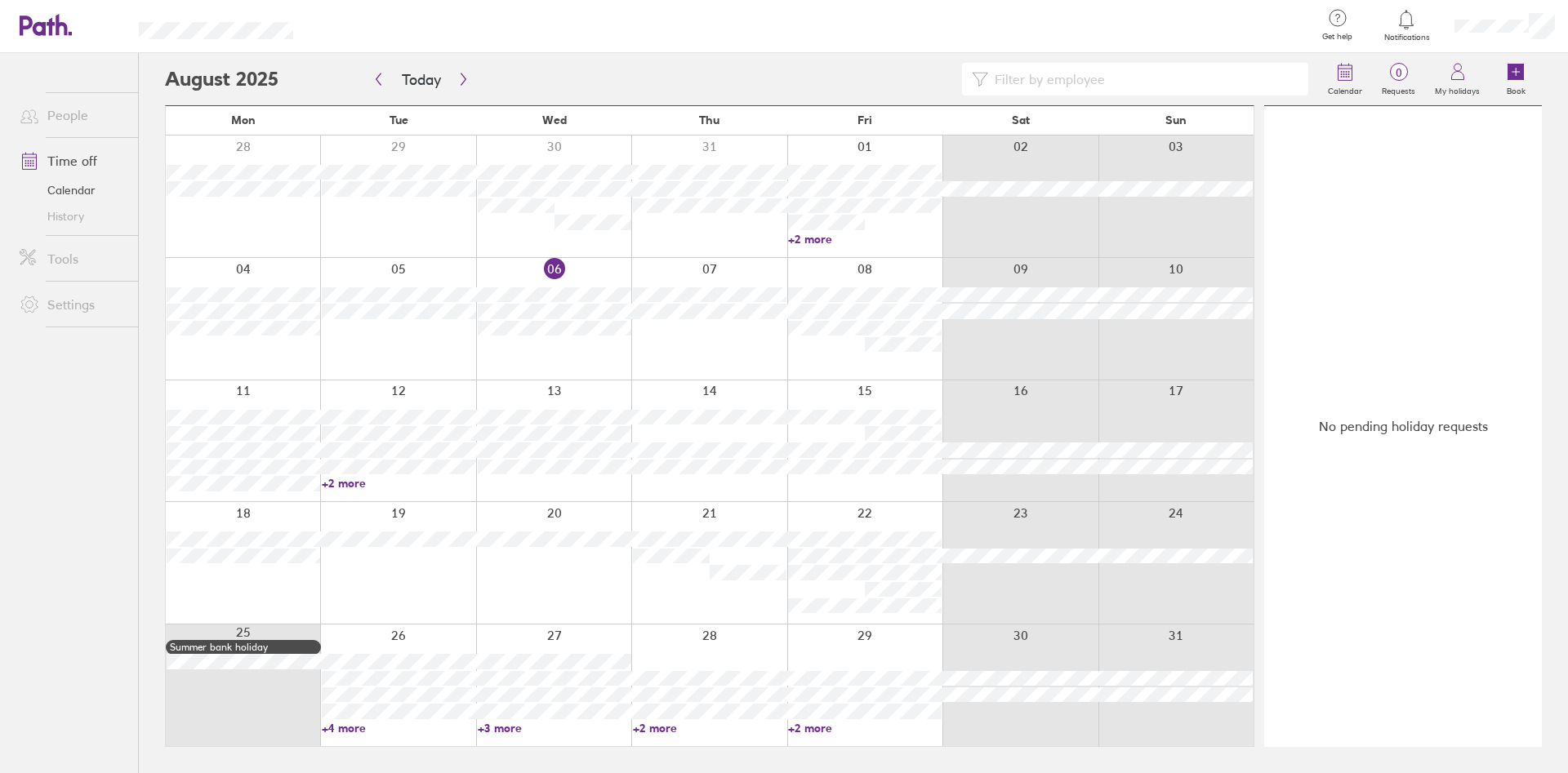 click at bounding box center (1406, 20) 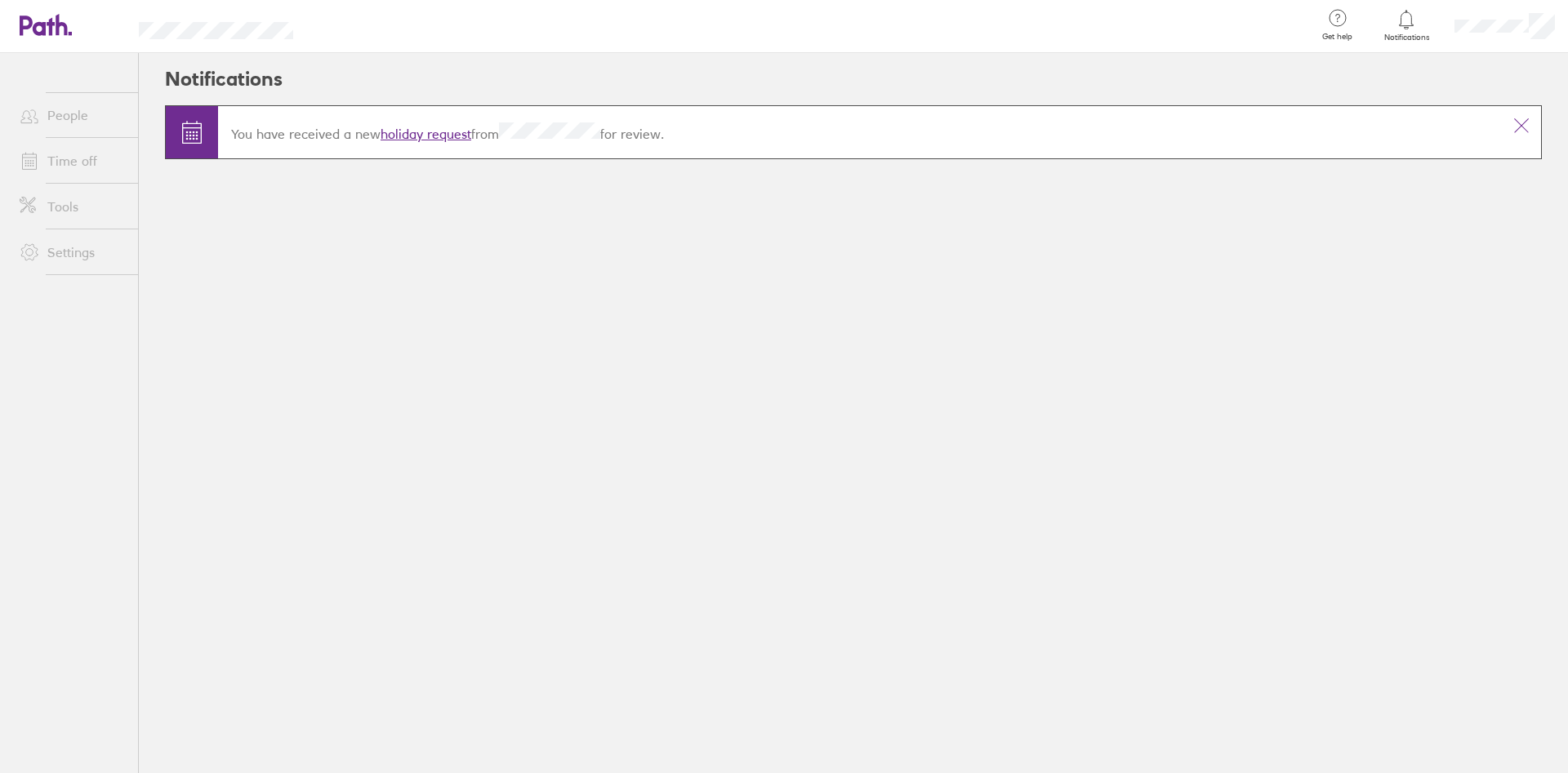 click on "holiday request" at bounding box center (425, 134) 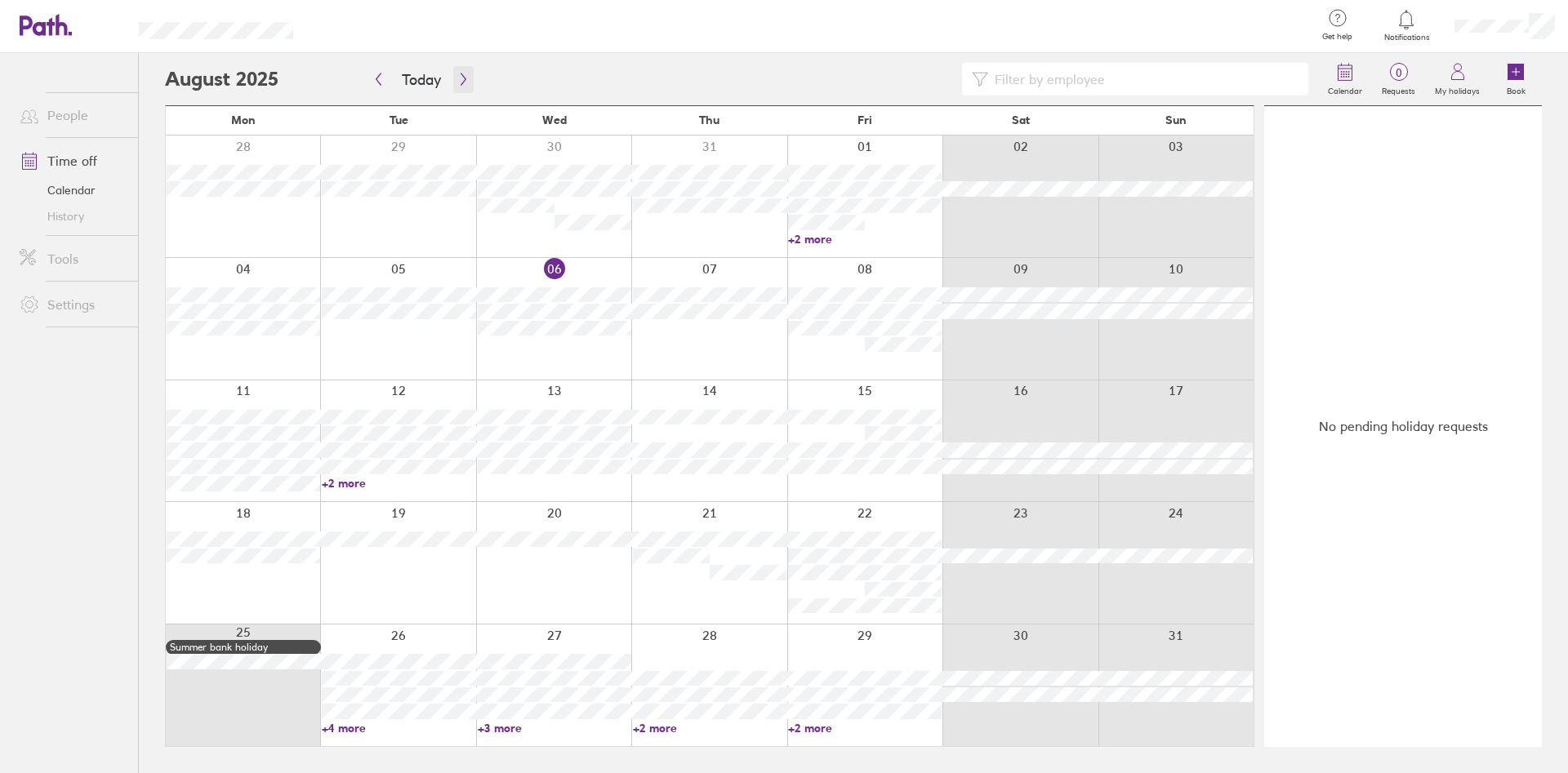 click at bounding box center [463, 79] 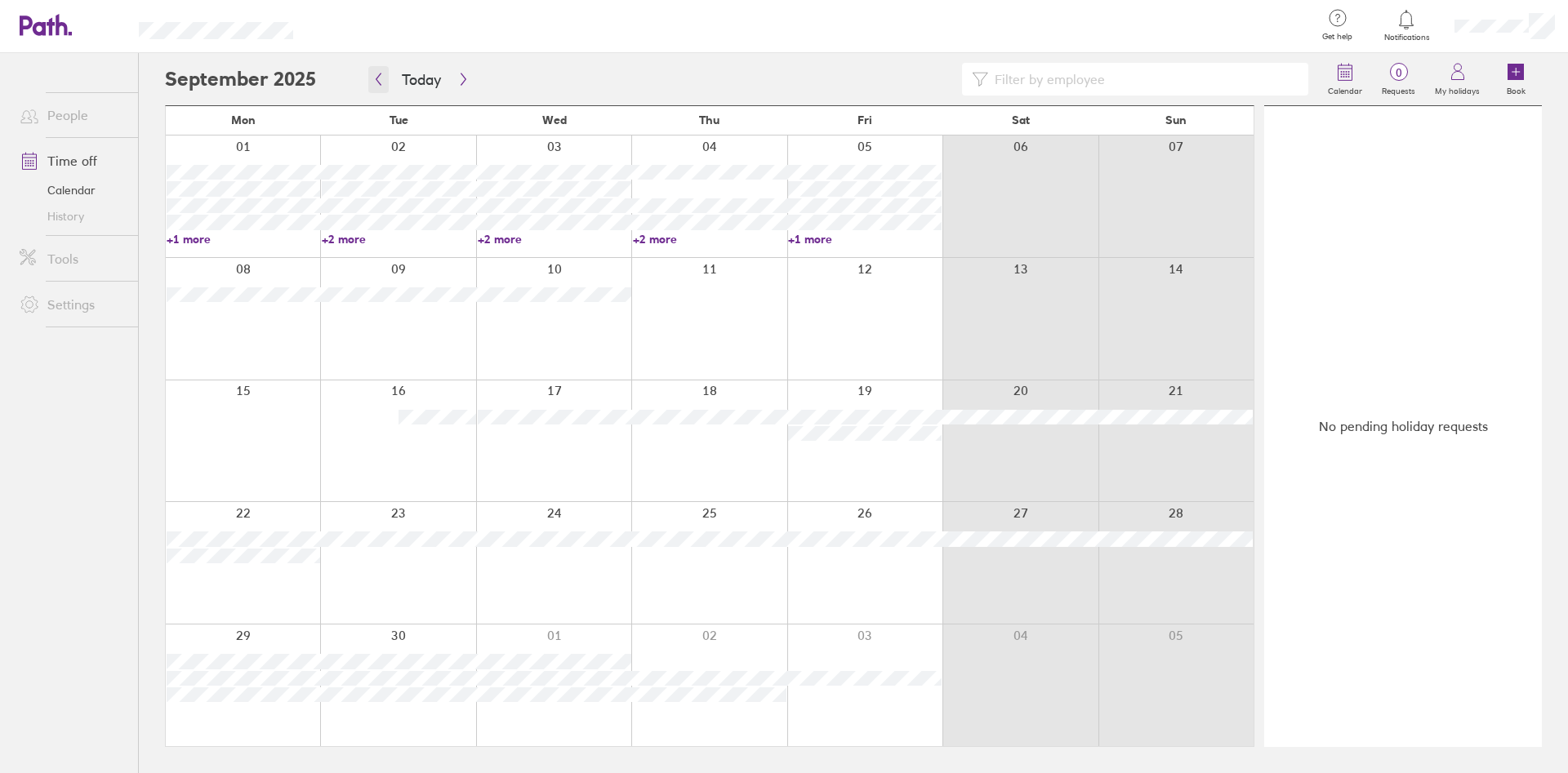 click 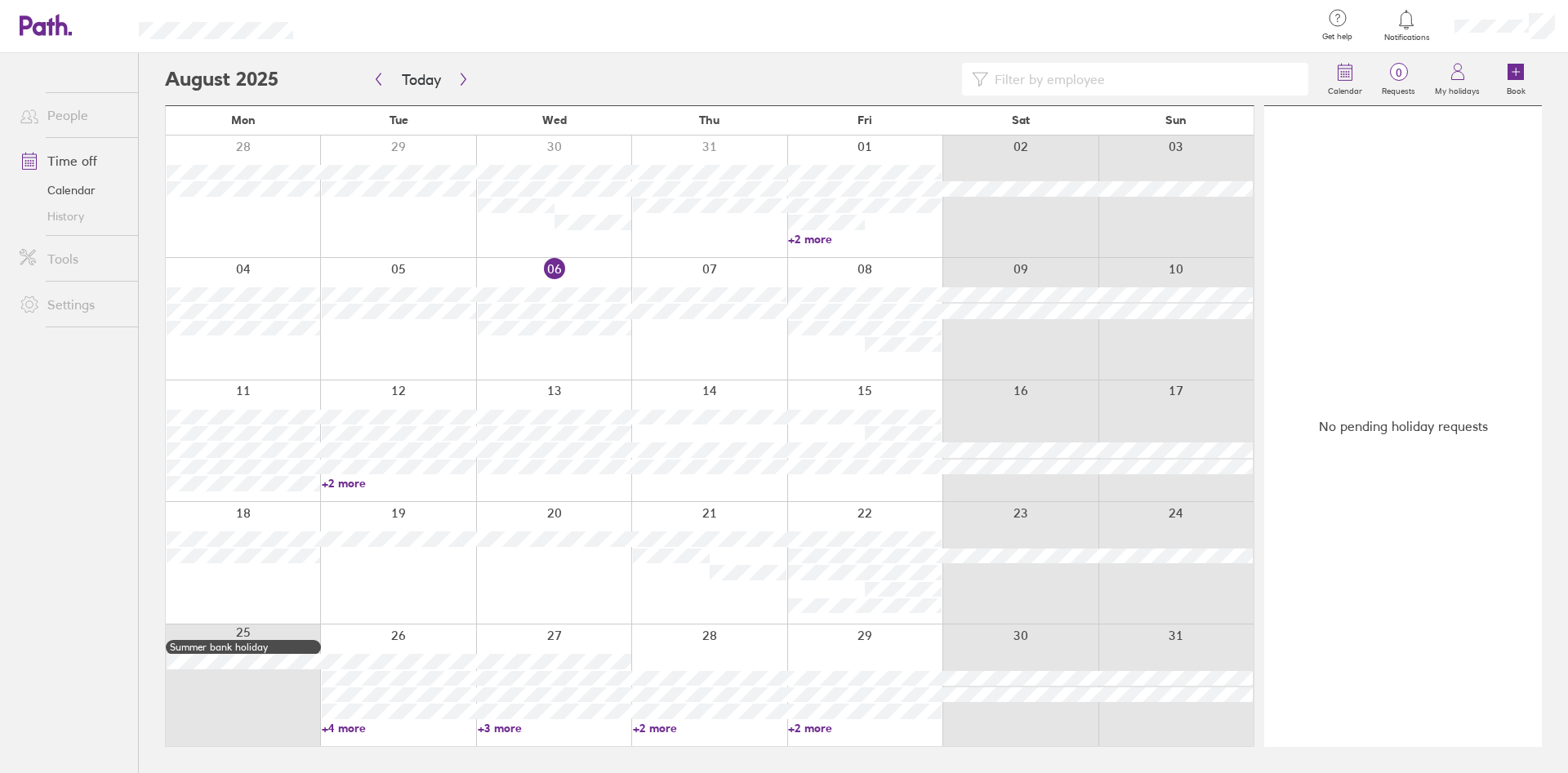 click at bounding box center [1406, 20] 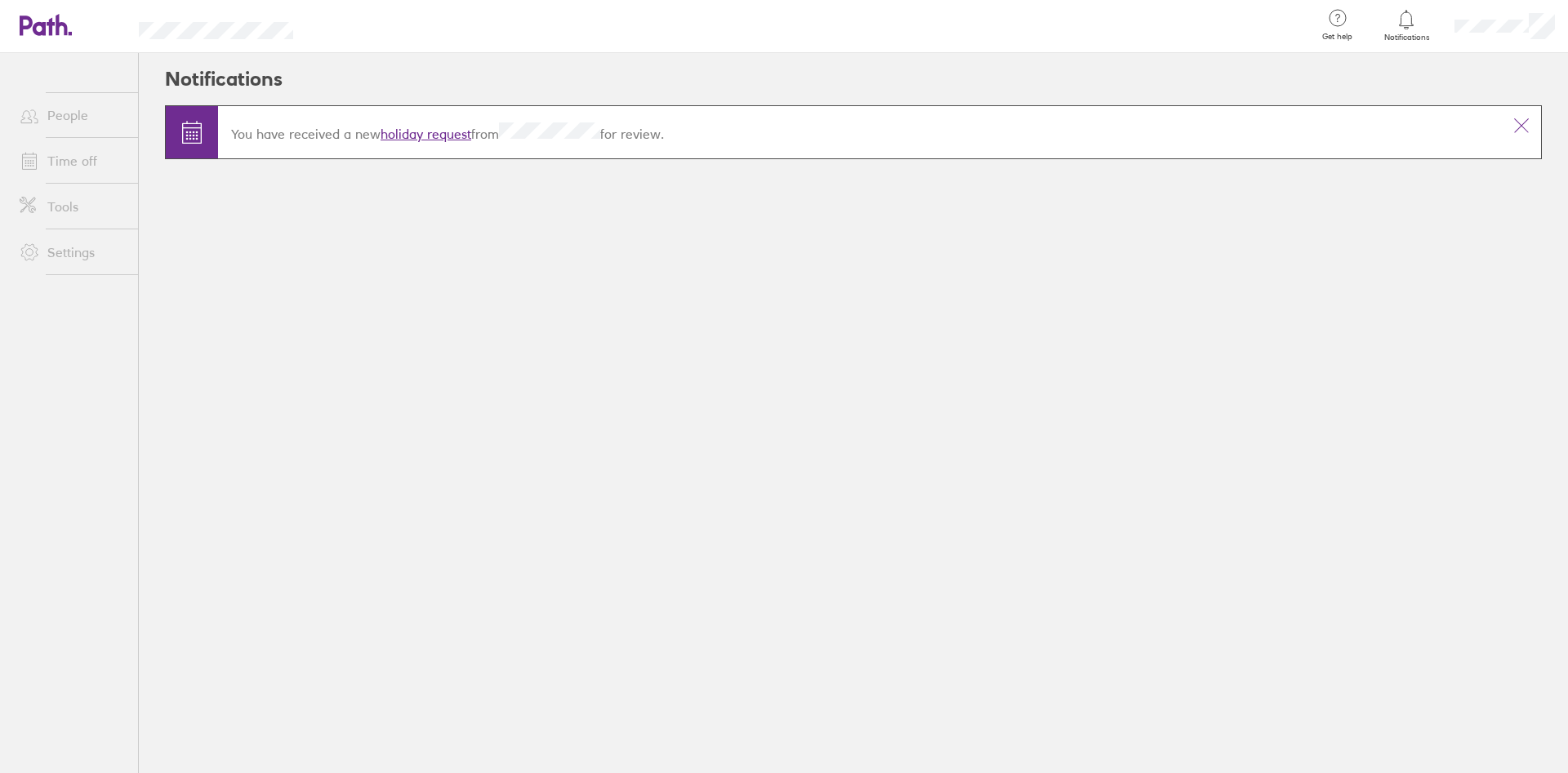 click on "holiday request" at bounding box center [425, 134] 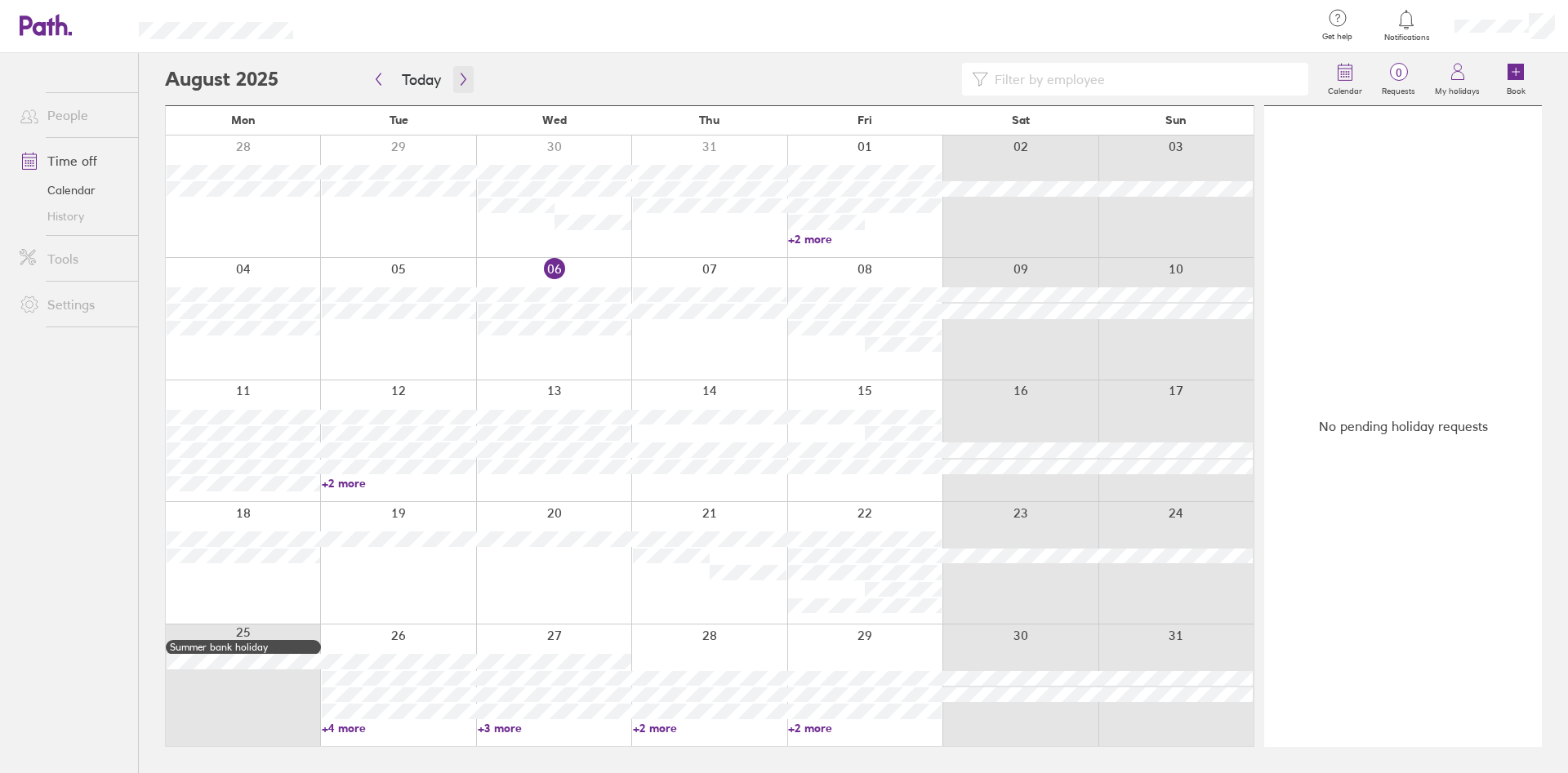 click 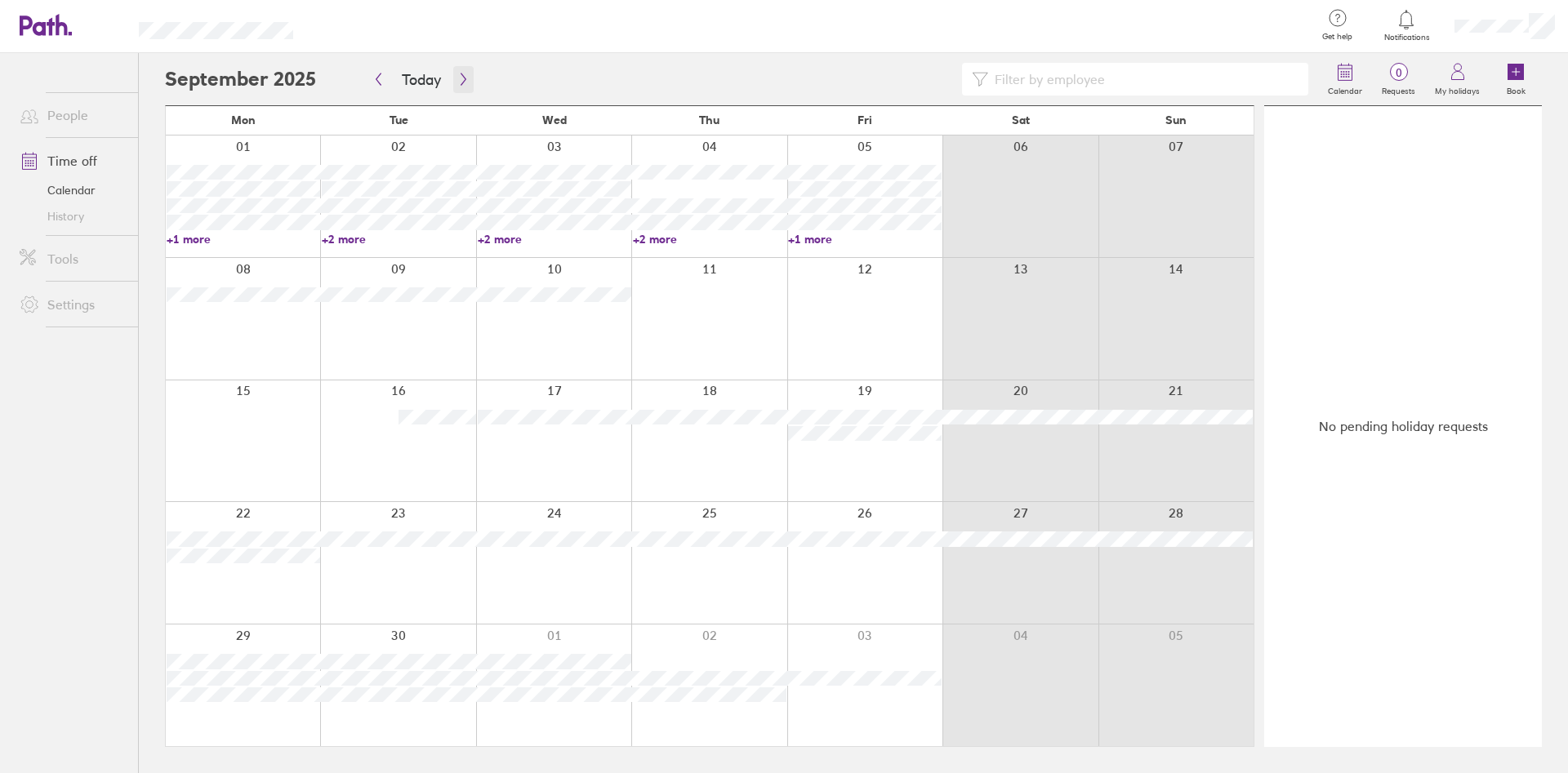 click 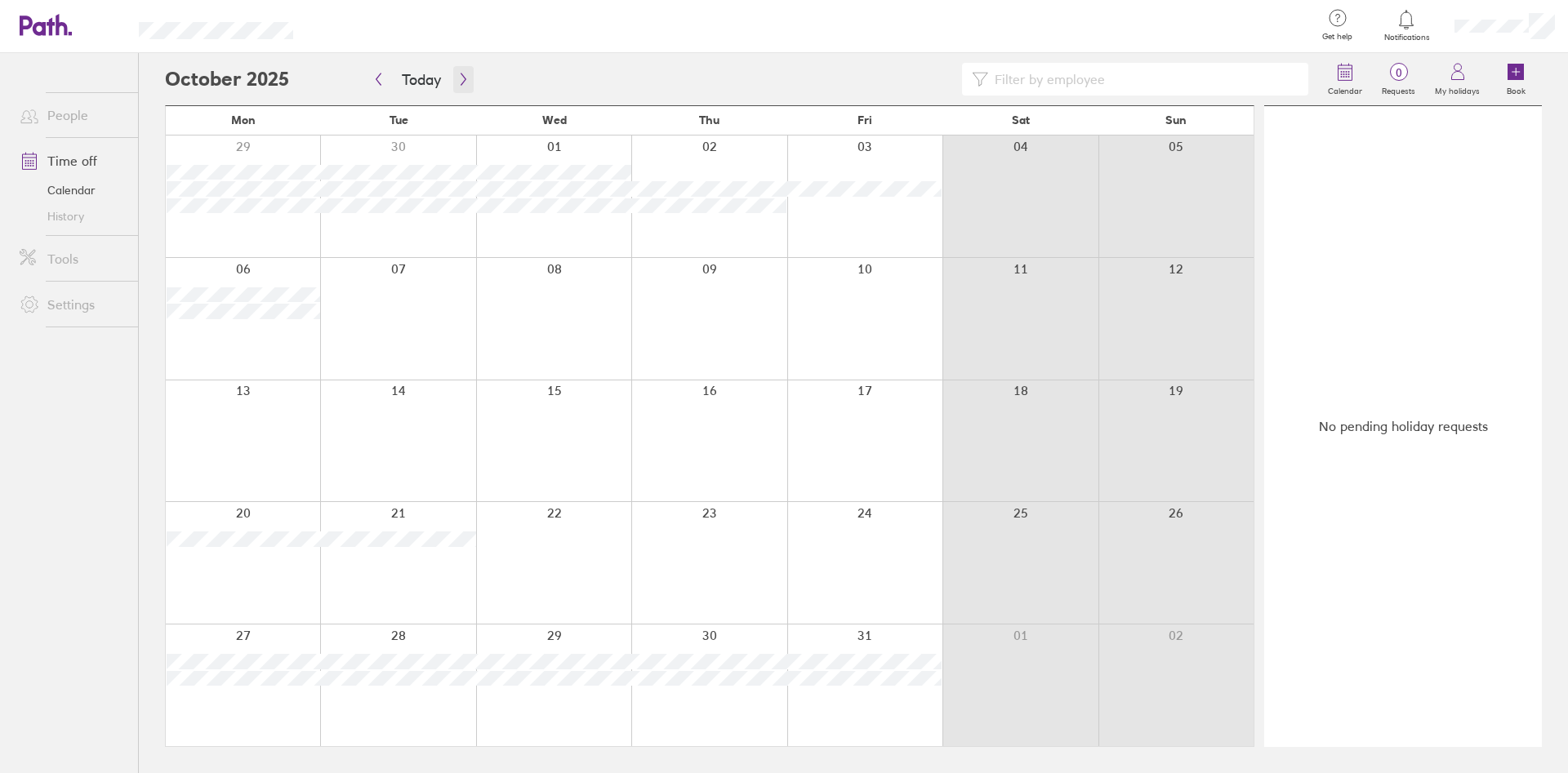 click 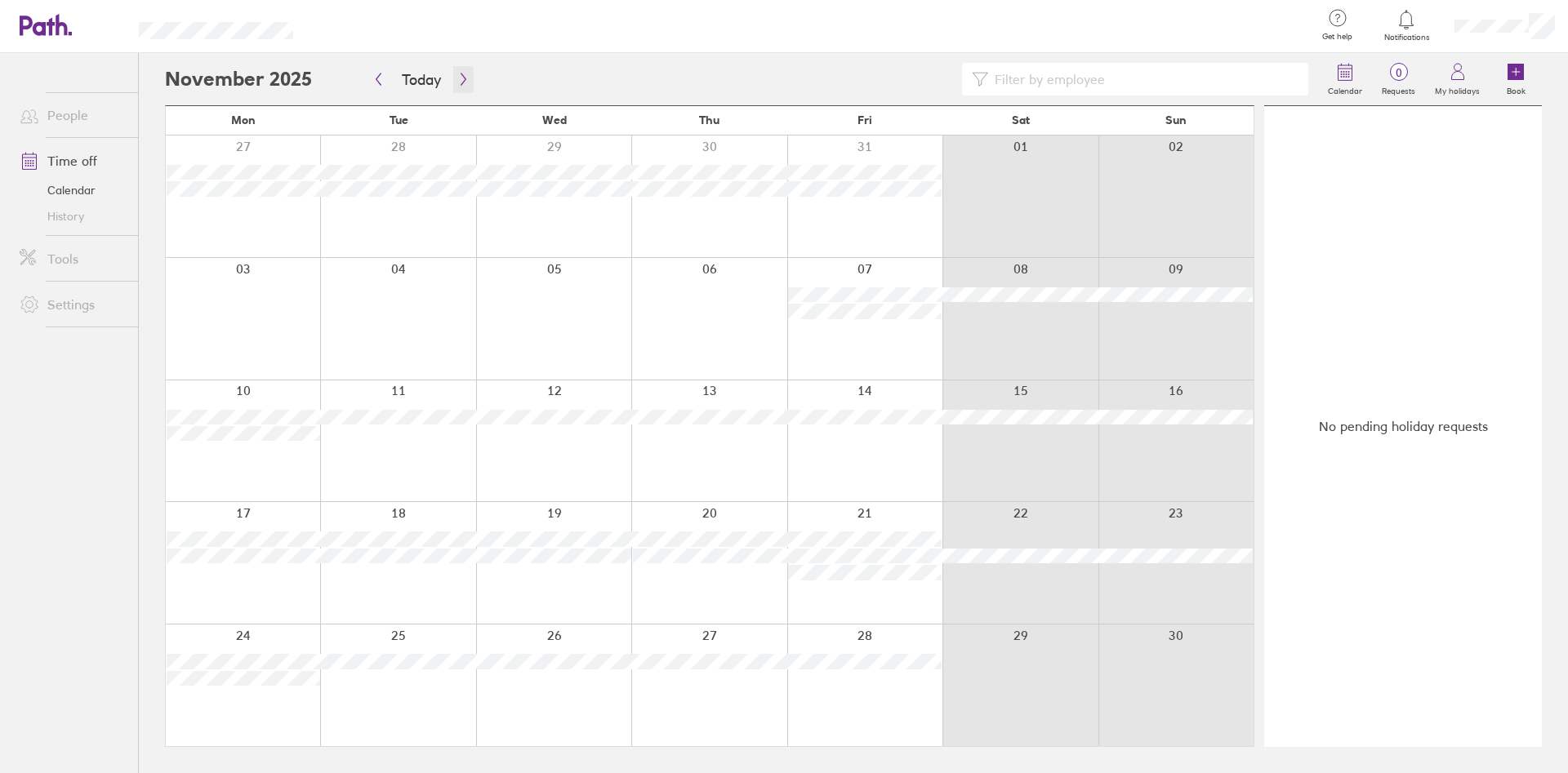 click 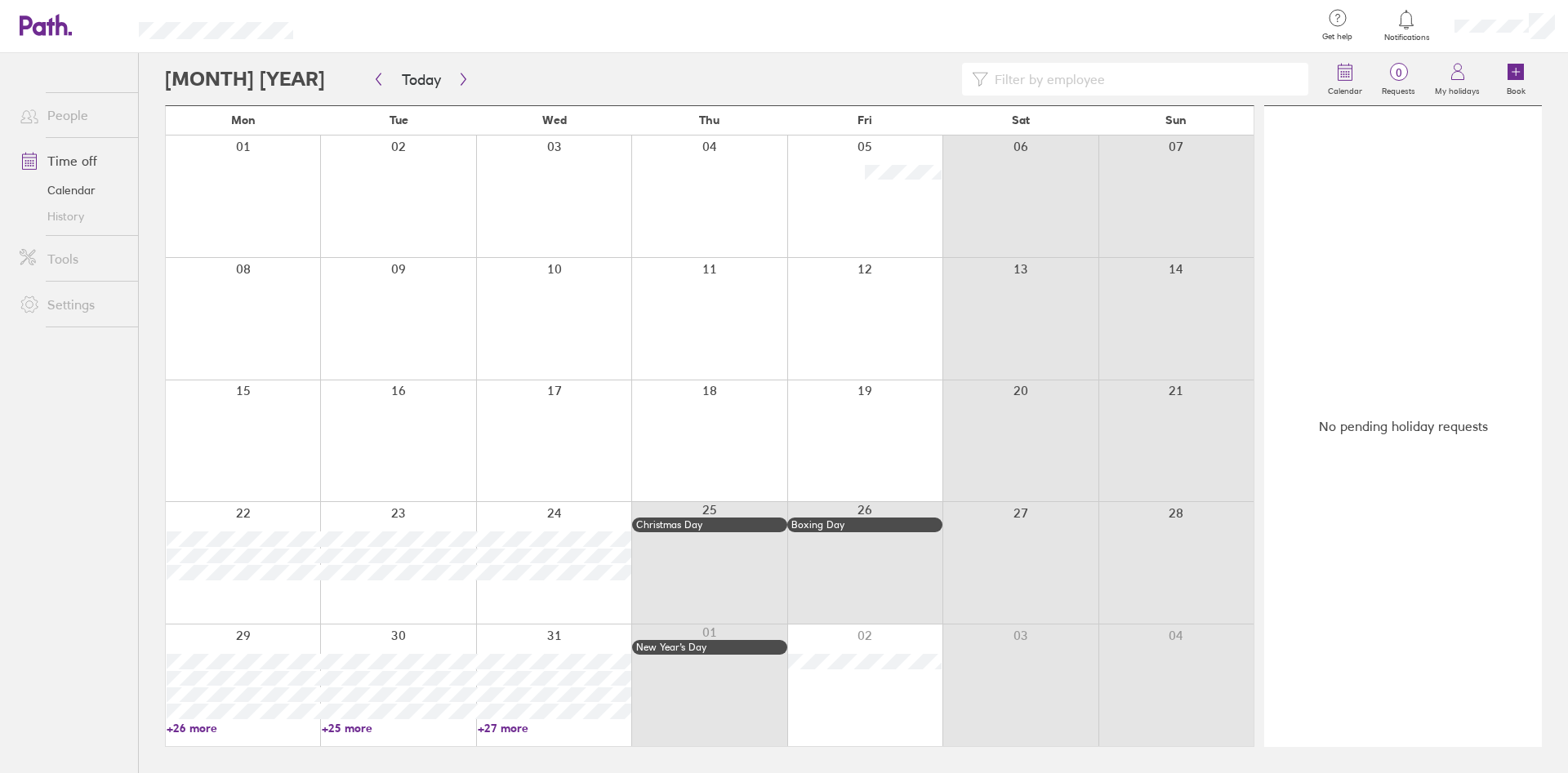 click 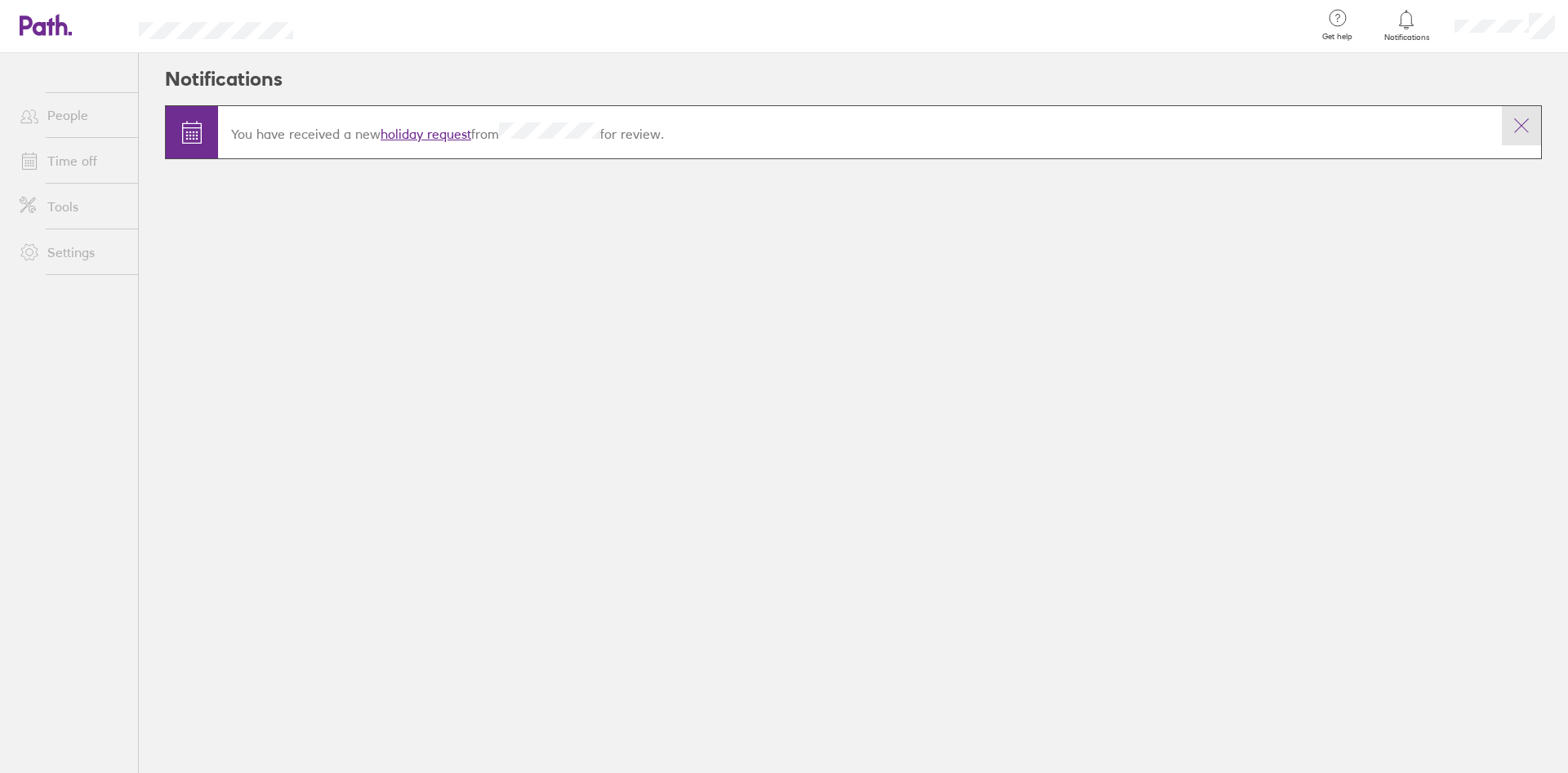click 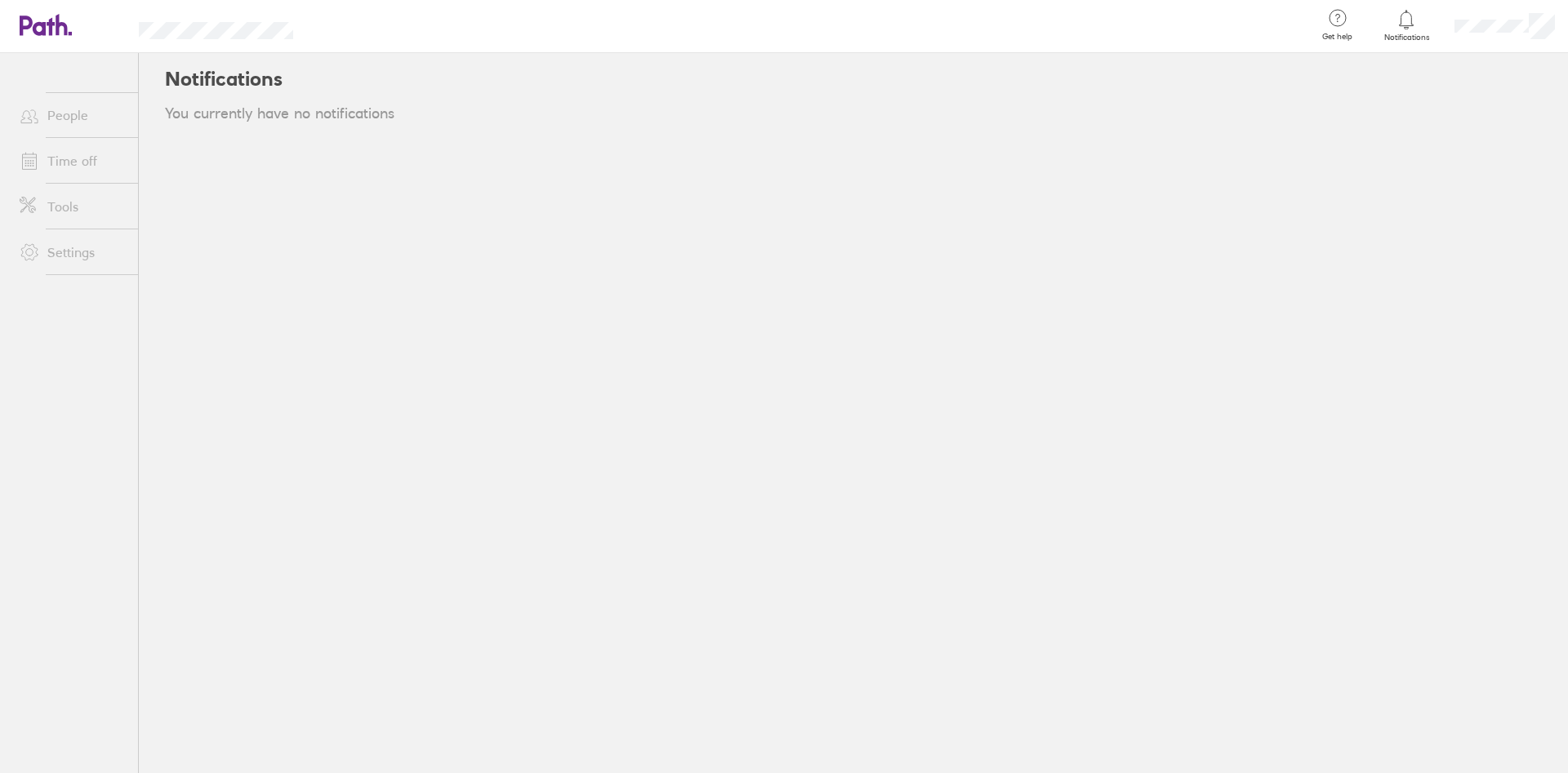 click at bounding box center (1504, 26) 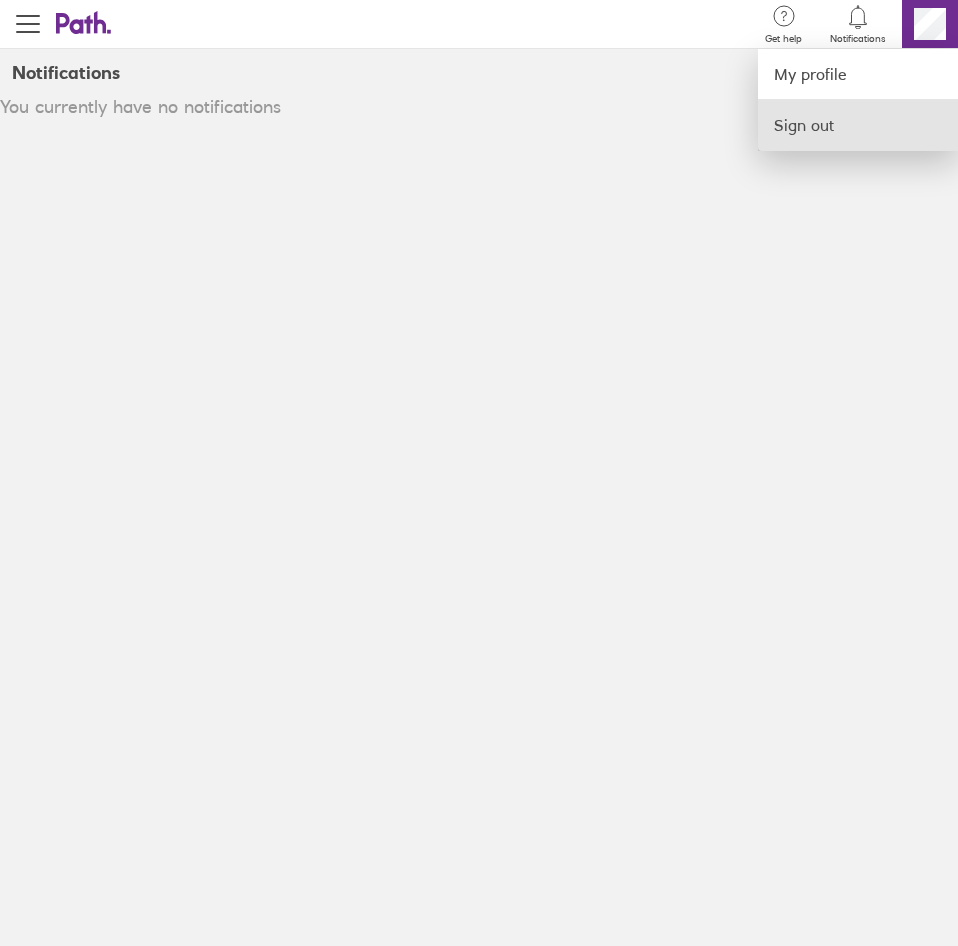 click on "Sign out" at bounding box center (858, 125) 